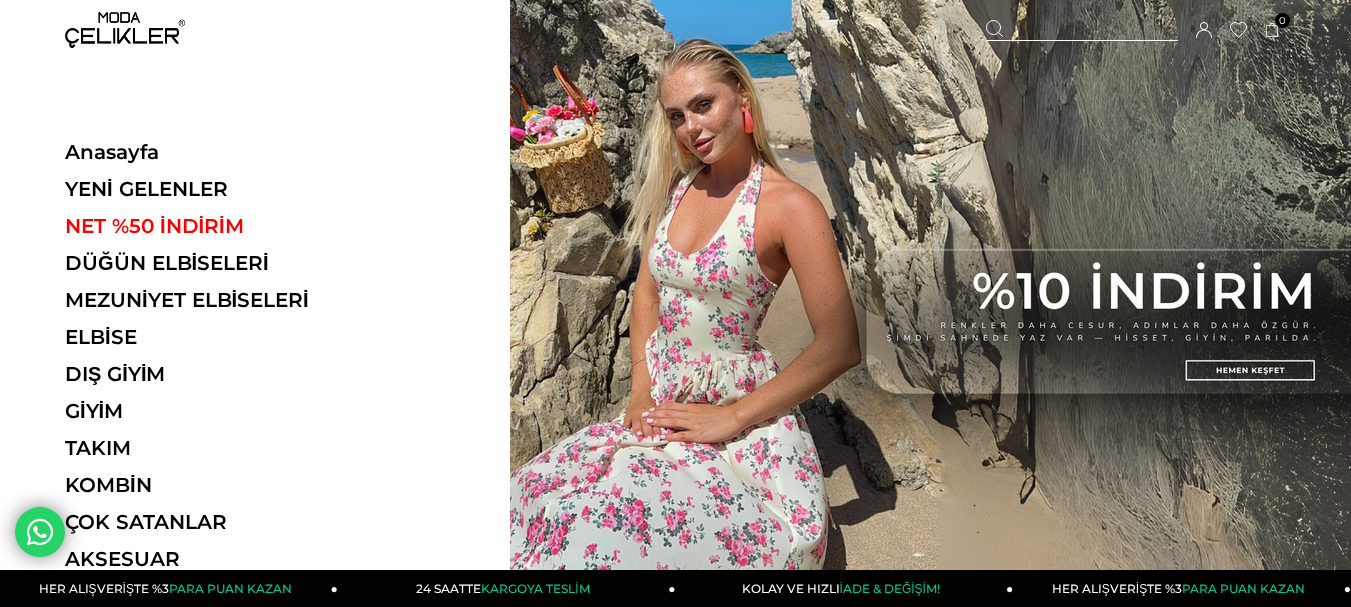 scroll, scrollTop: 0, scrollLeft: 0, axis: both 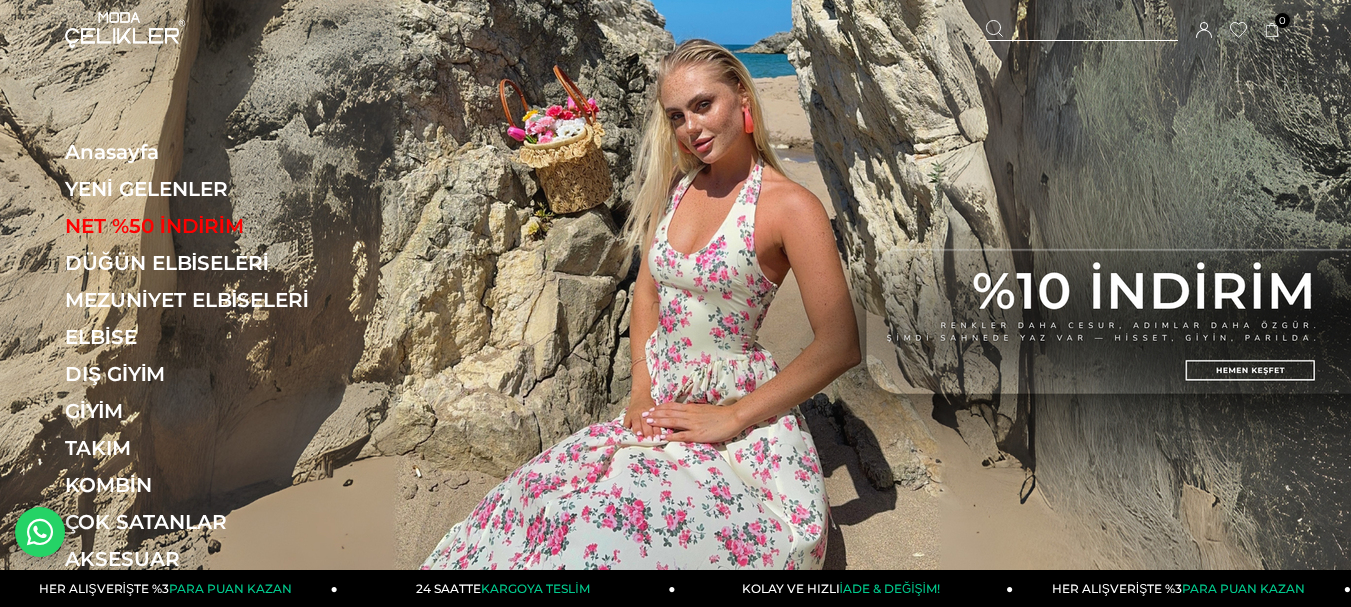 click 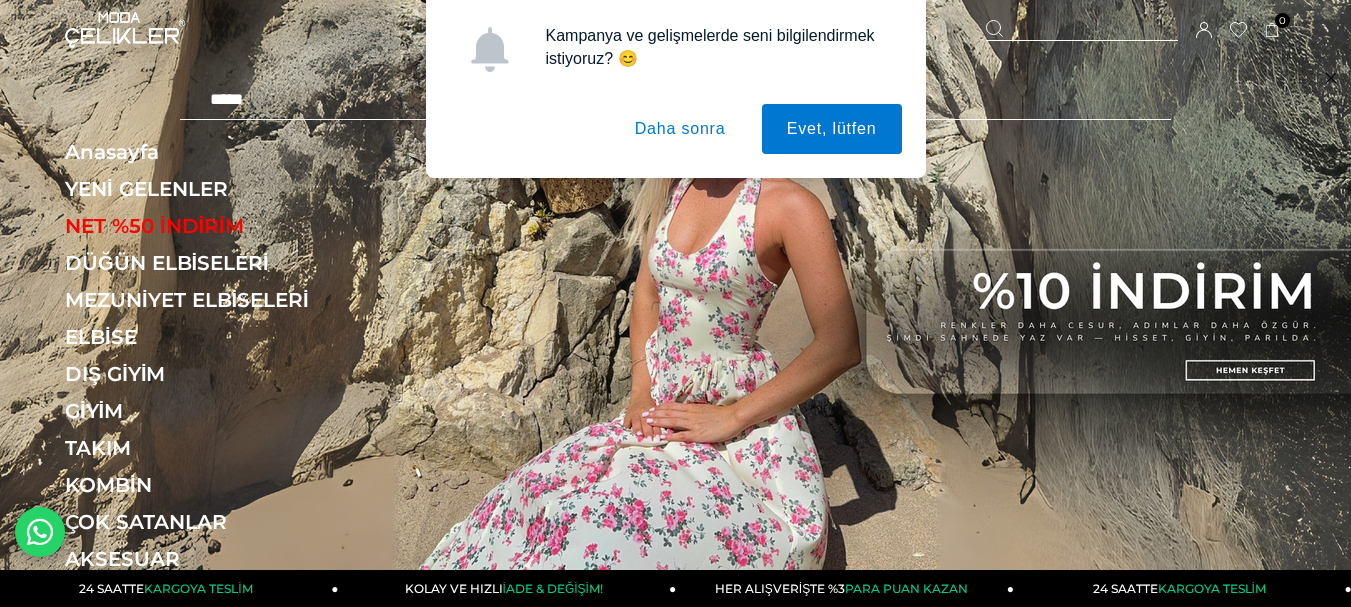 click on "Daha sonra" at bounding box center (680, 129) 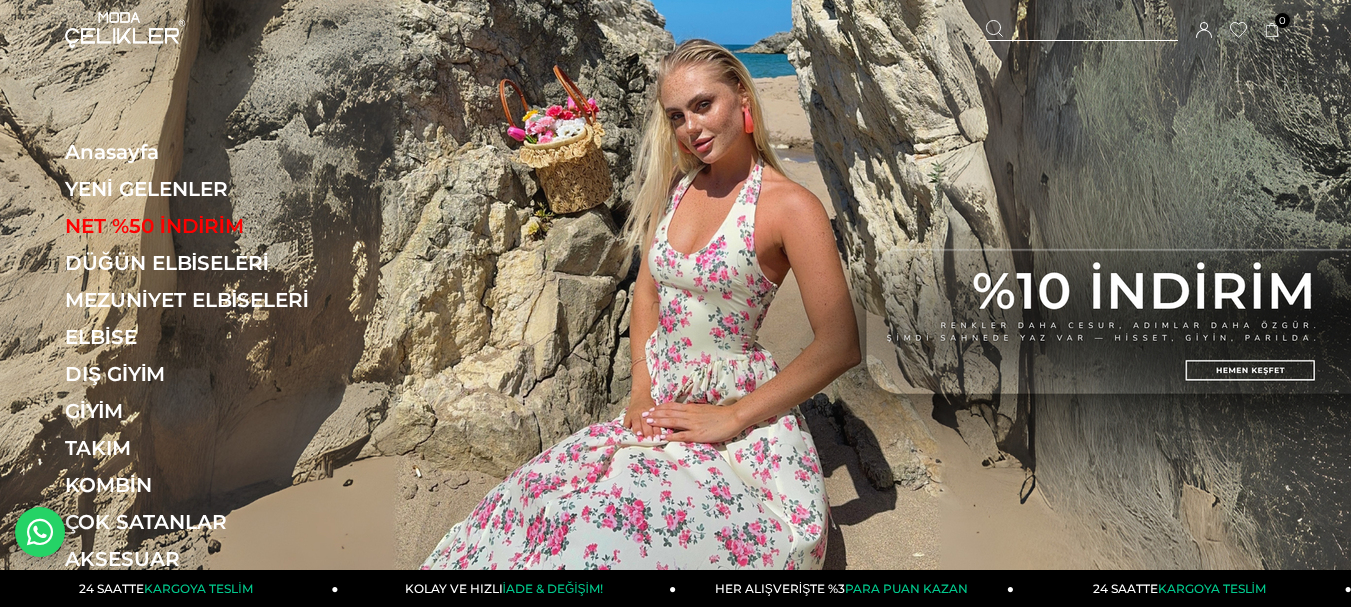 click at bounding box center (1082, 30) 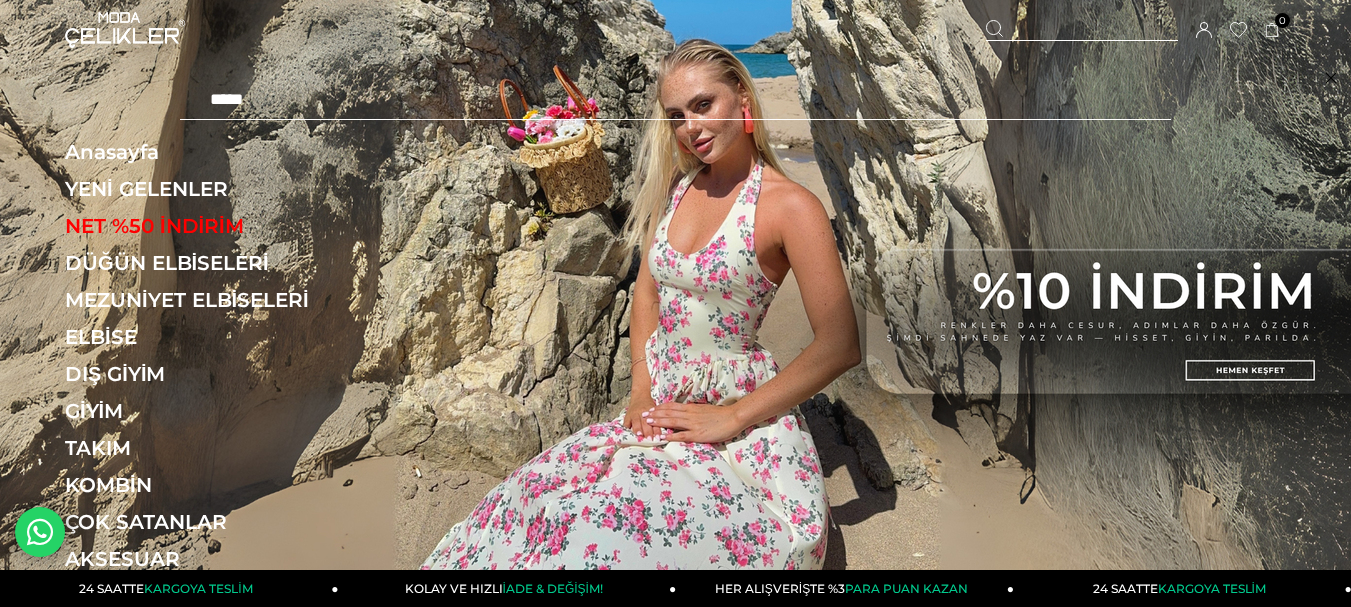 click at bounding box center (675, 100) 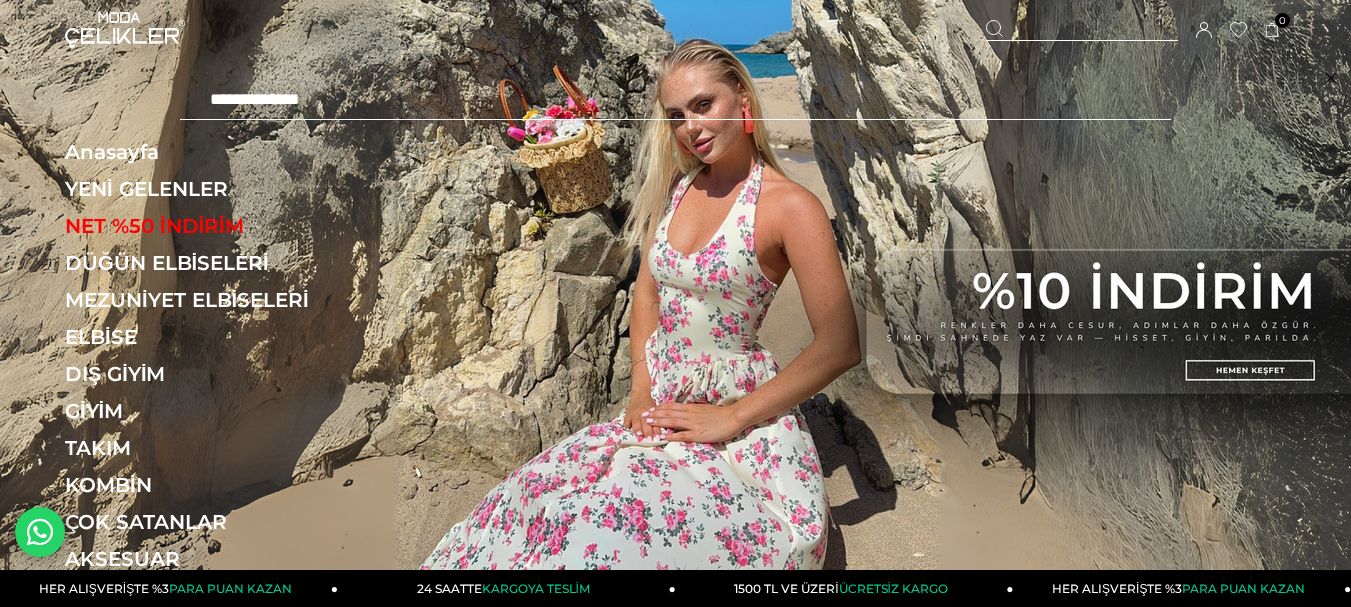 type on "**********" 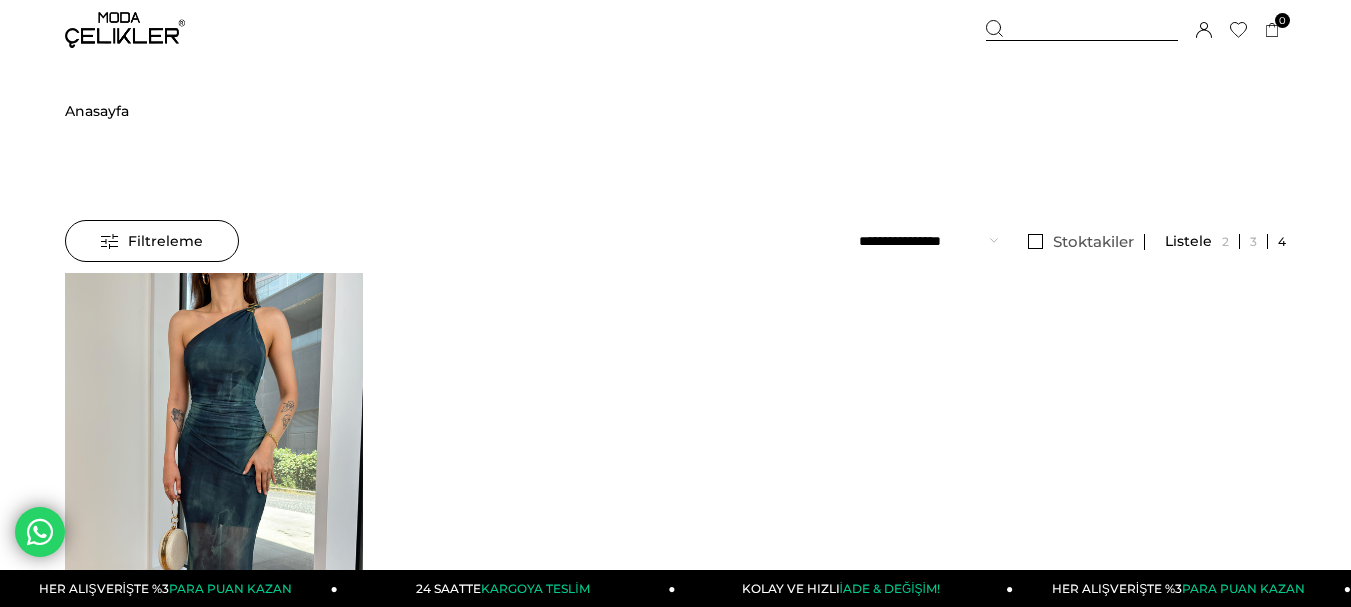 scroll, scrollTop: 0, scrollLeft: 0, axis: both 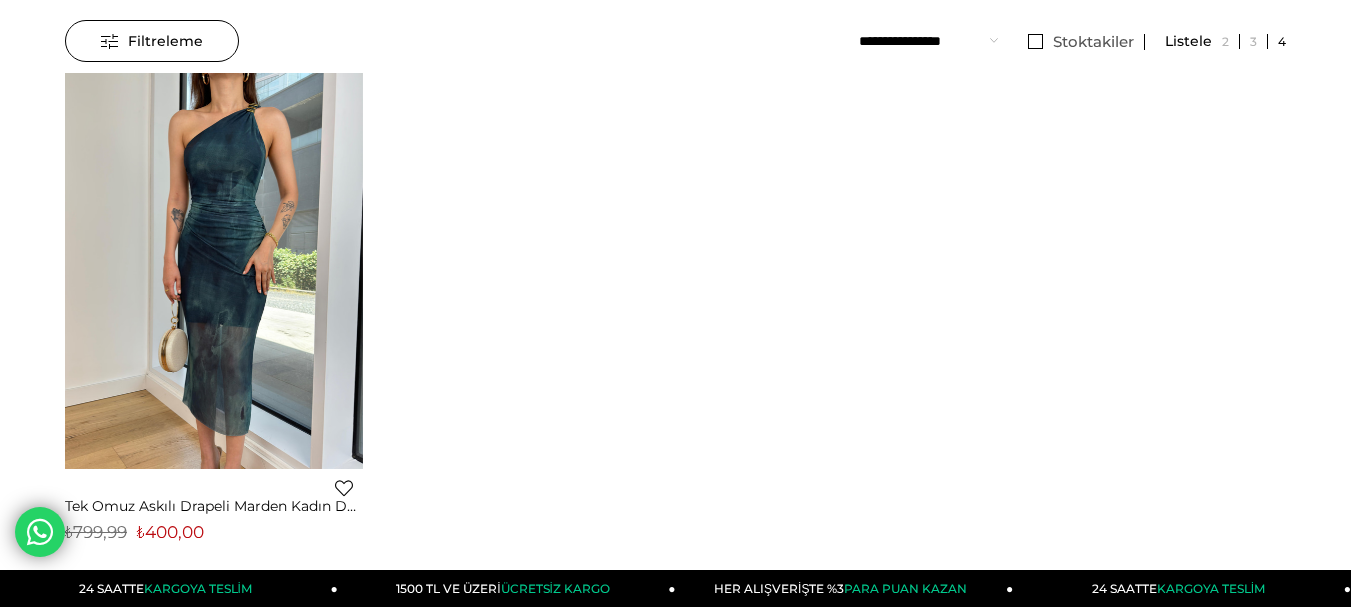 click on "Favorilere Ekle" at bounding box center (344, 488) 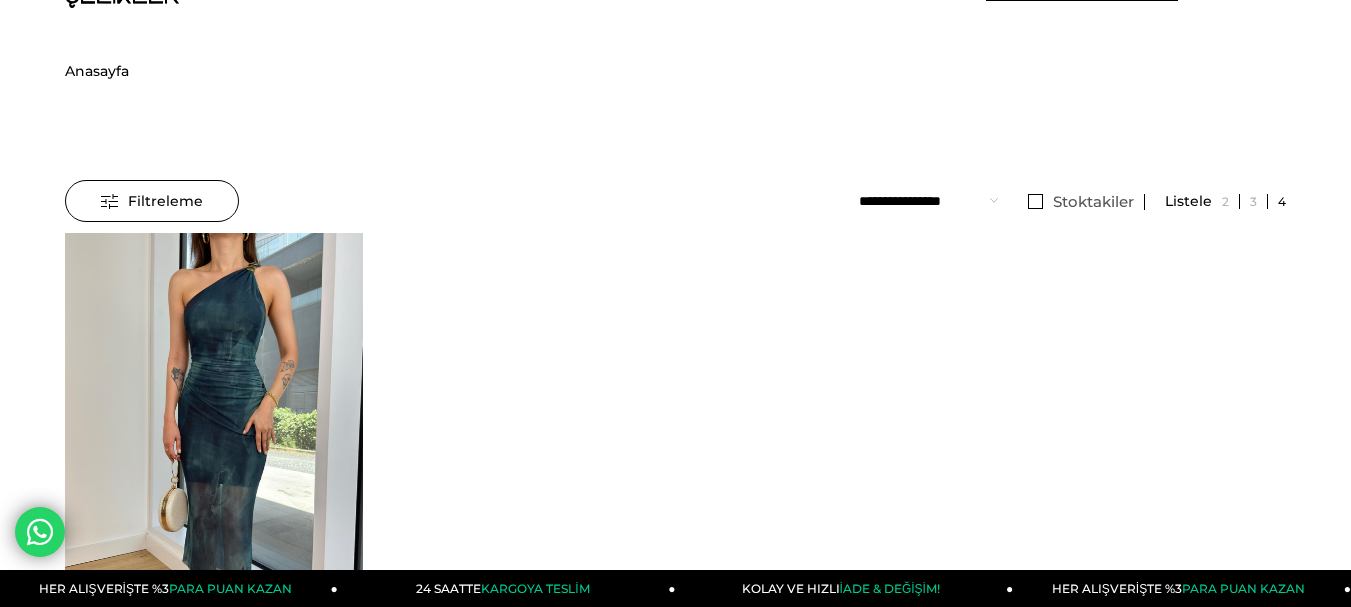 scroll, scrollTop: 0, scrollLeft: 0, axis: both 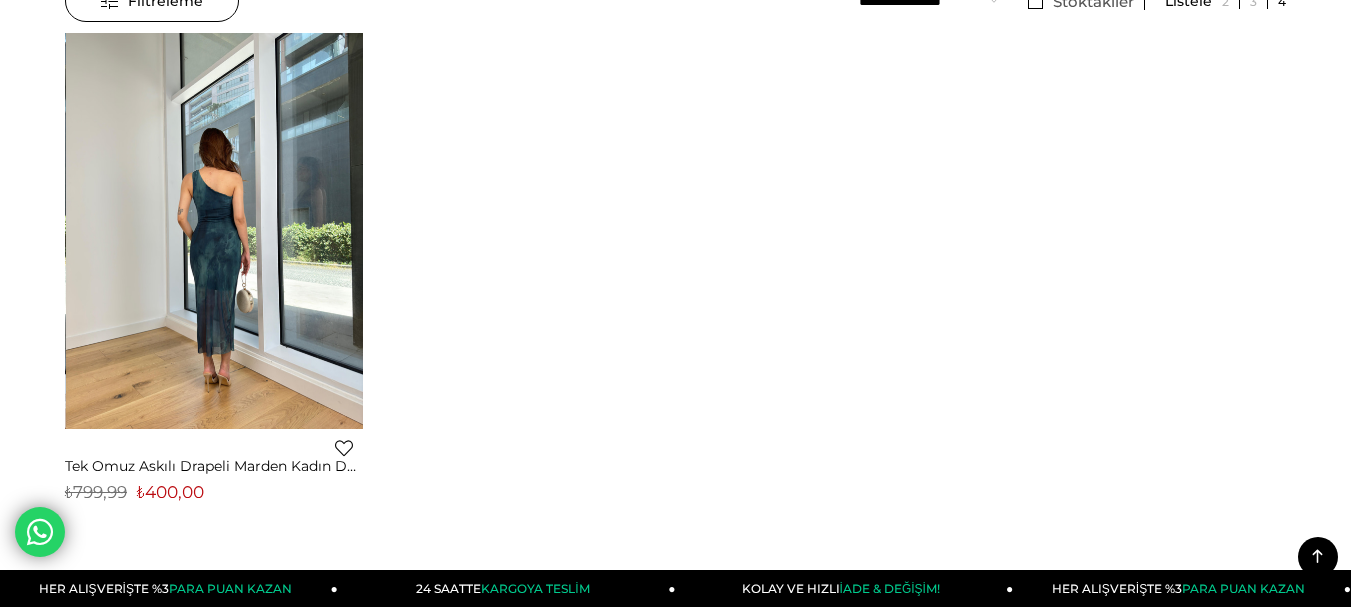 click at bounding box center [215, 231] 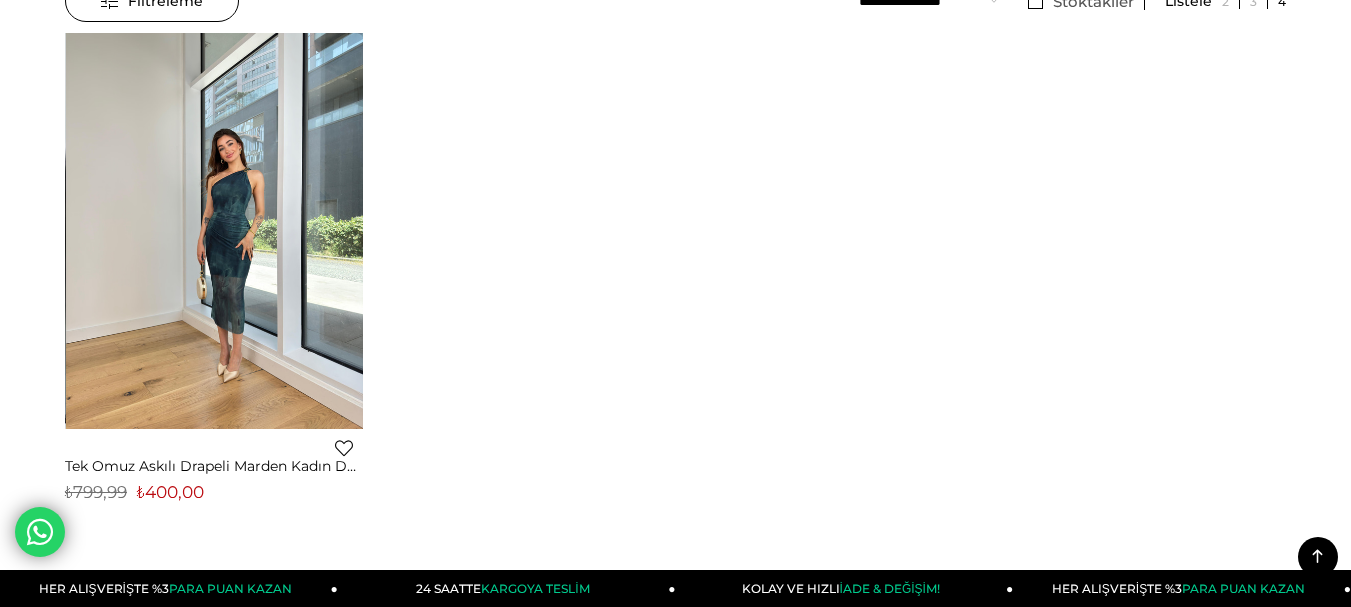 click at bounding box center [215, 231] 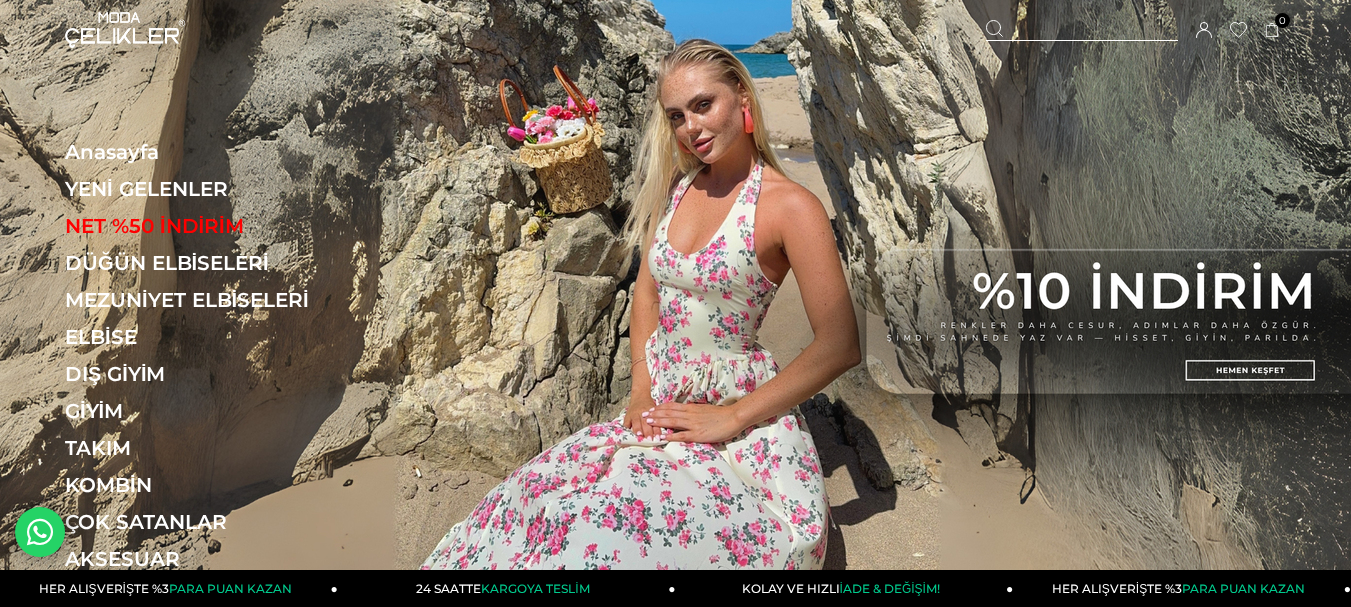 scroll, scrollTop: 0, scrollLeft: 0, axis: both 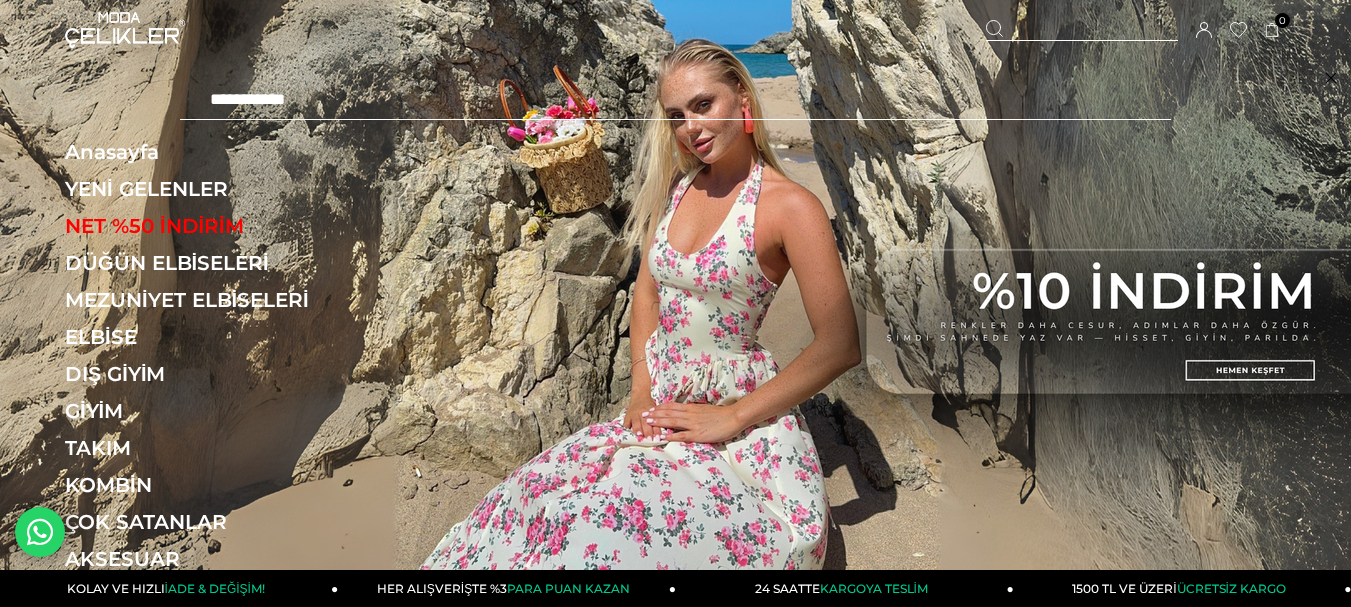 type on "**********" 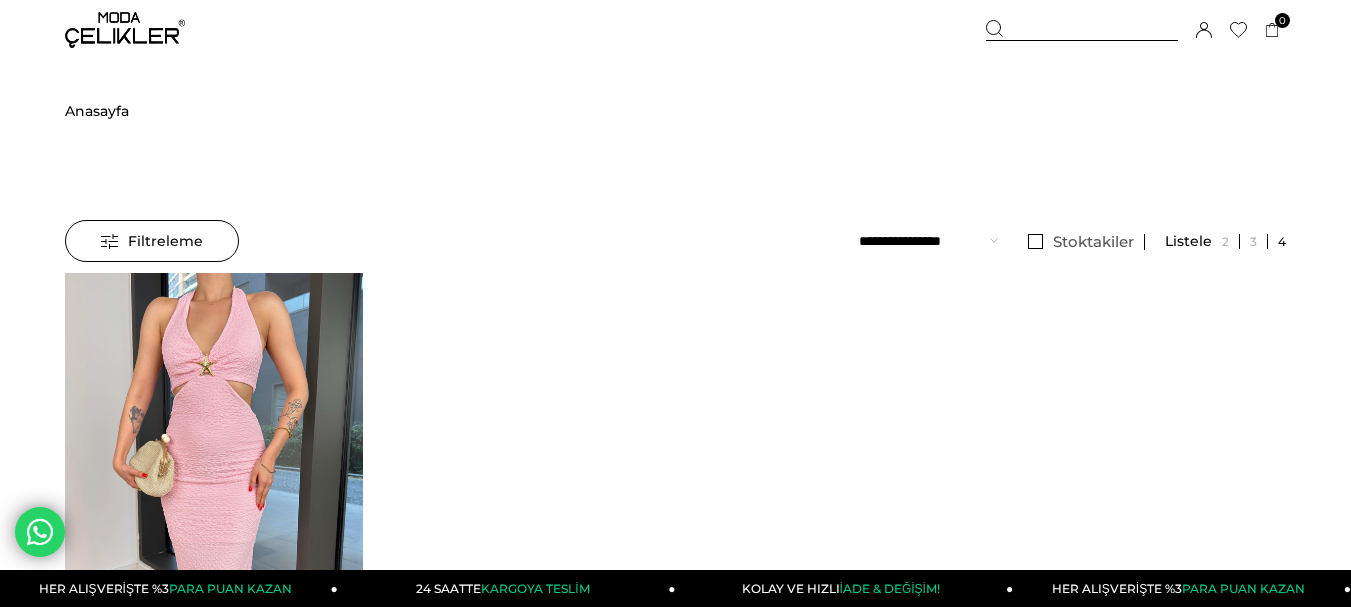 scroll, scrollTop: 0, scrollLeft: 0, axis: both 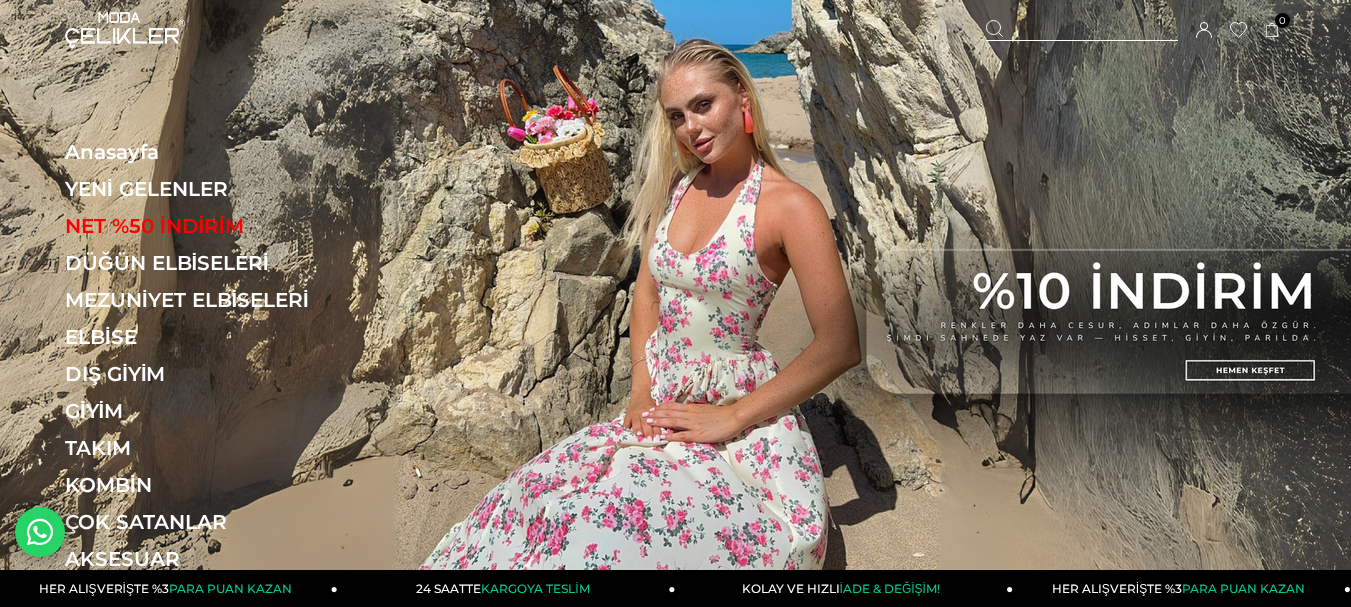 click at bounding box center [1082, 30] 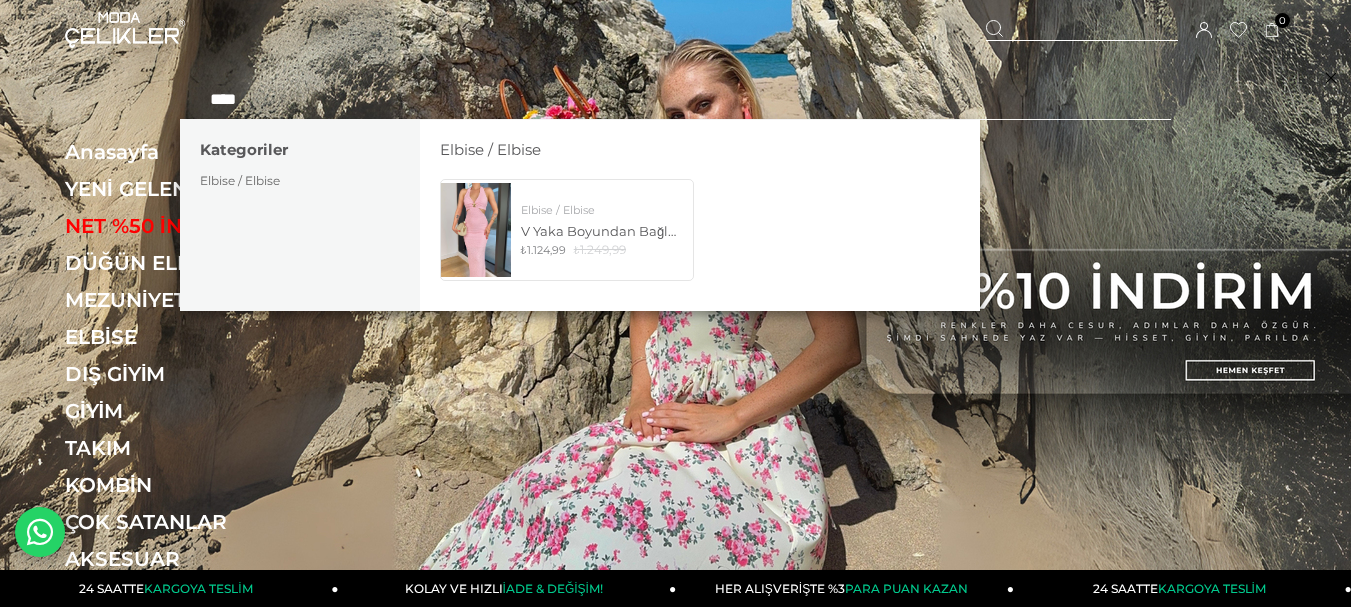 type on "***" 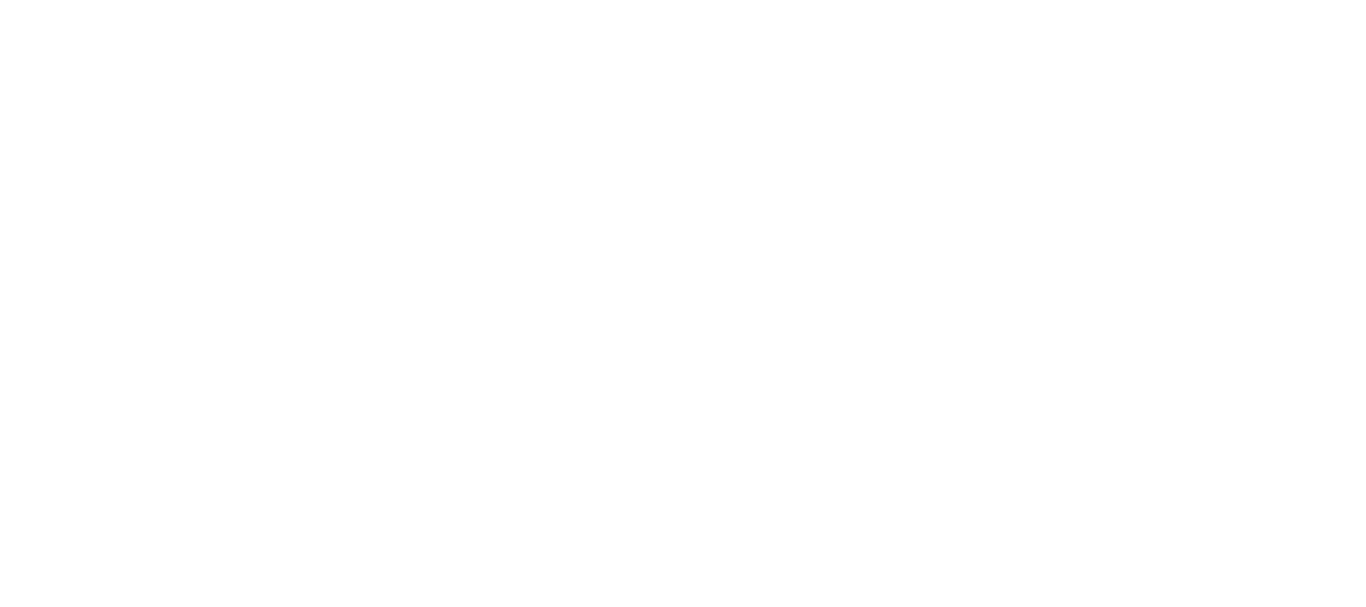 scroll, scrollTop: 0, scrollLeft: 0, axis: both 